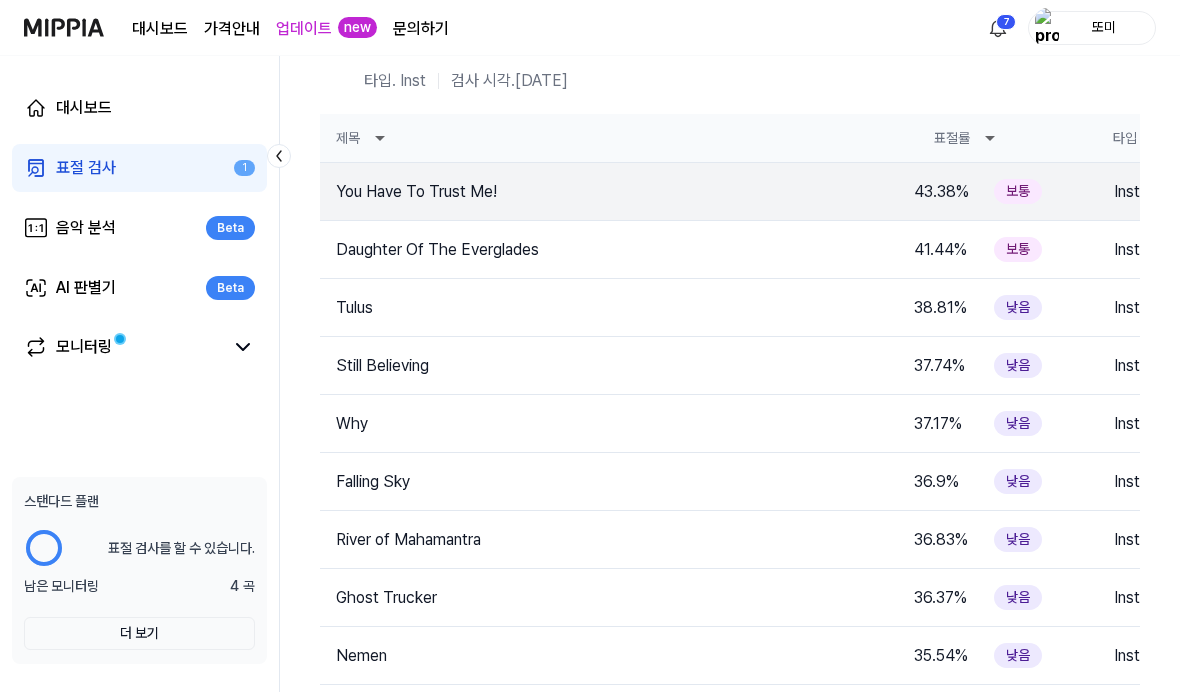 scroll, scrollTop: 0, scrollLeft: 0, axis: both 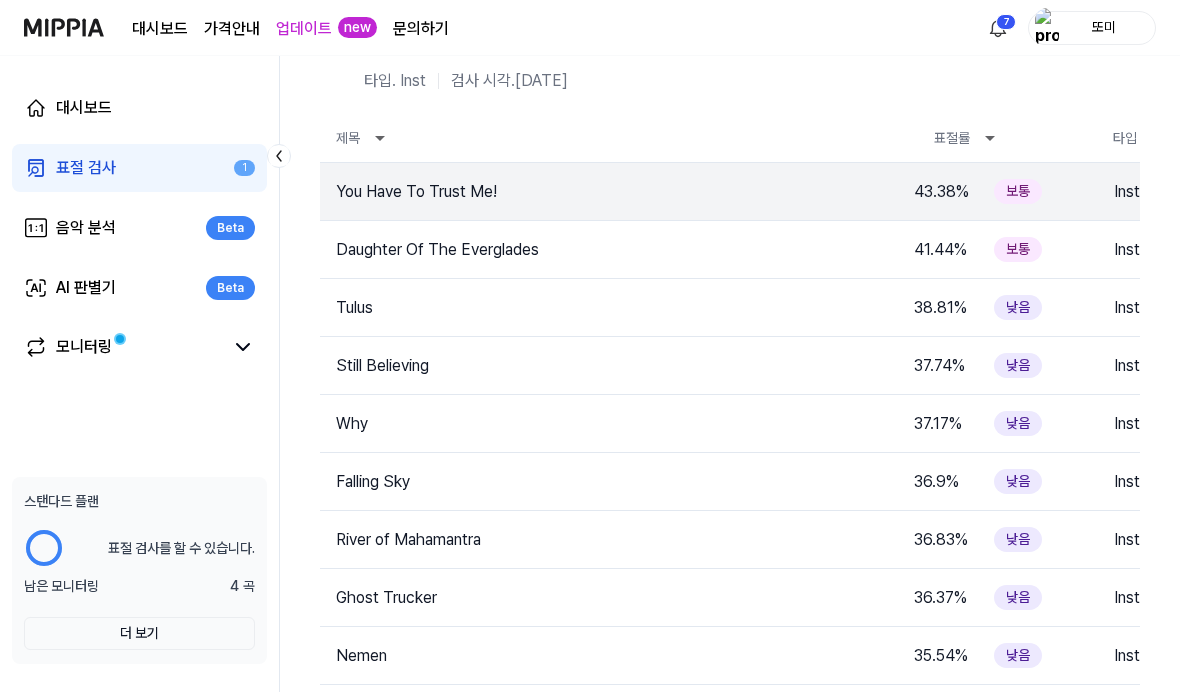 click 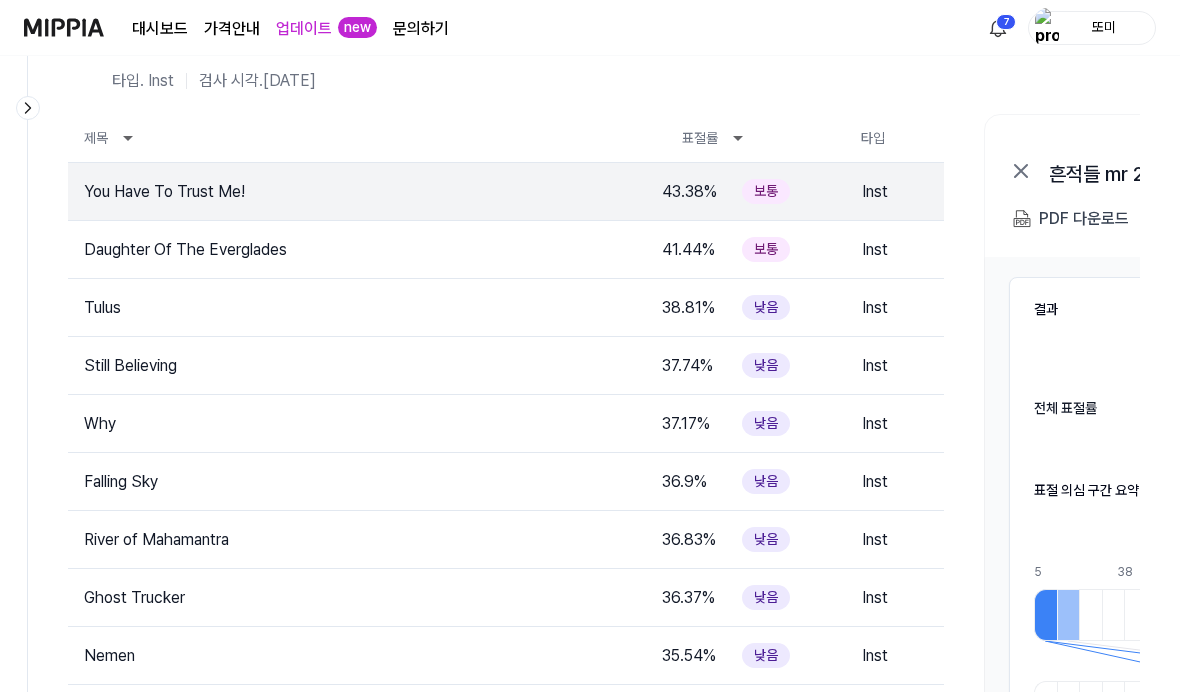 click at bounding box center (64, 27) 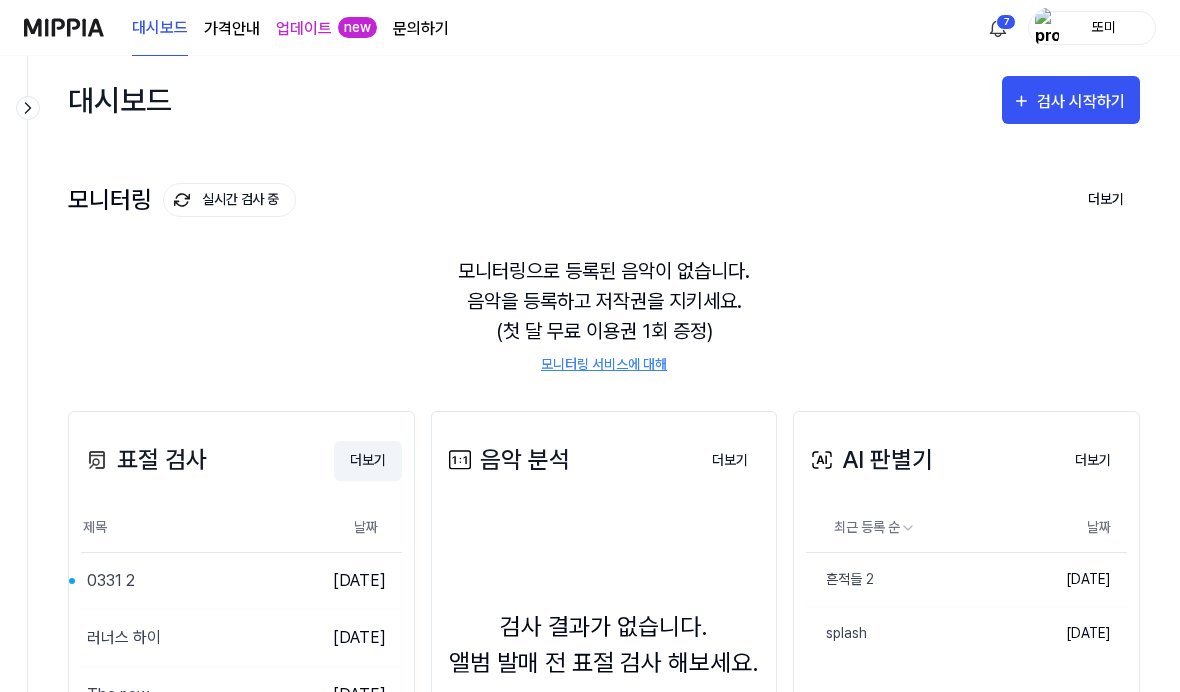 click on "더보기" at bounding box center [368, 461] 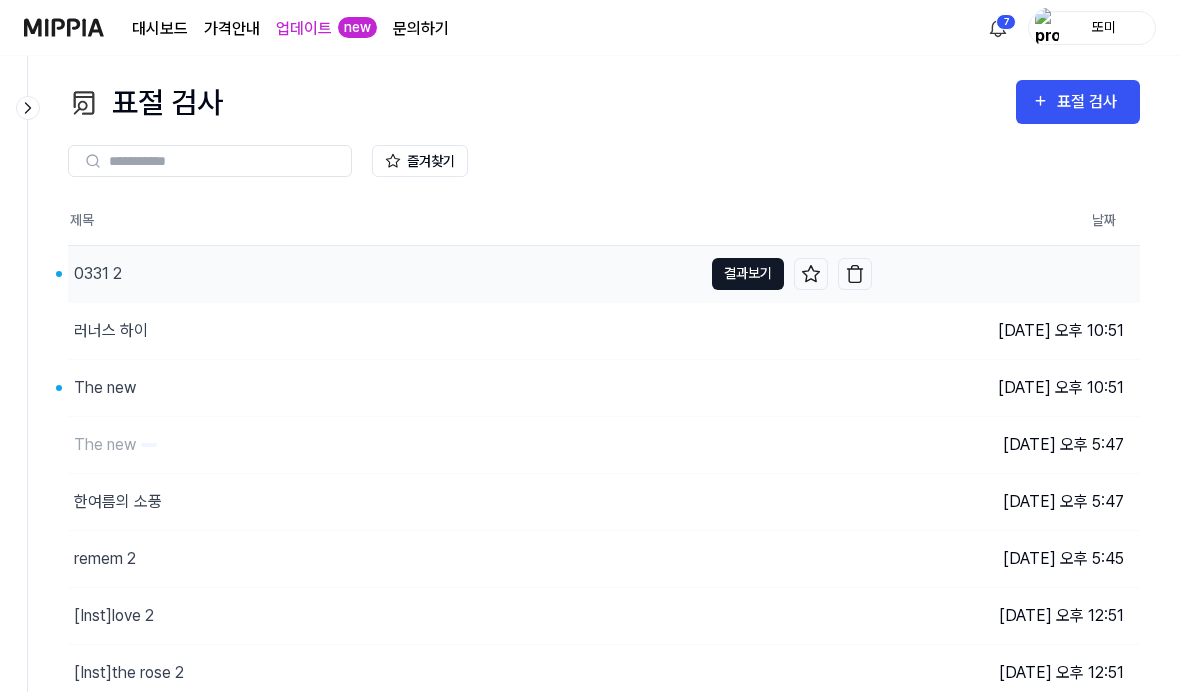 click on "결과보기" at bounding box center [748, 274] 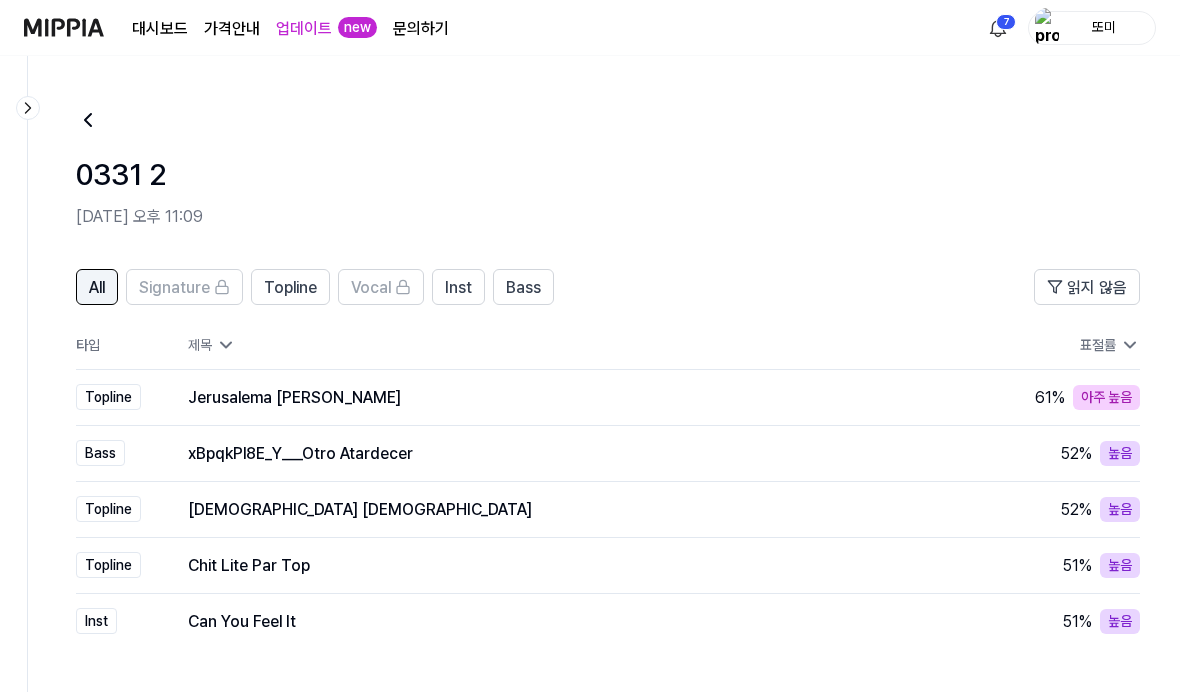 click on "All" at bounding box center (97, 287) 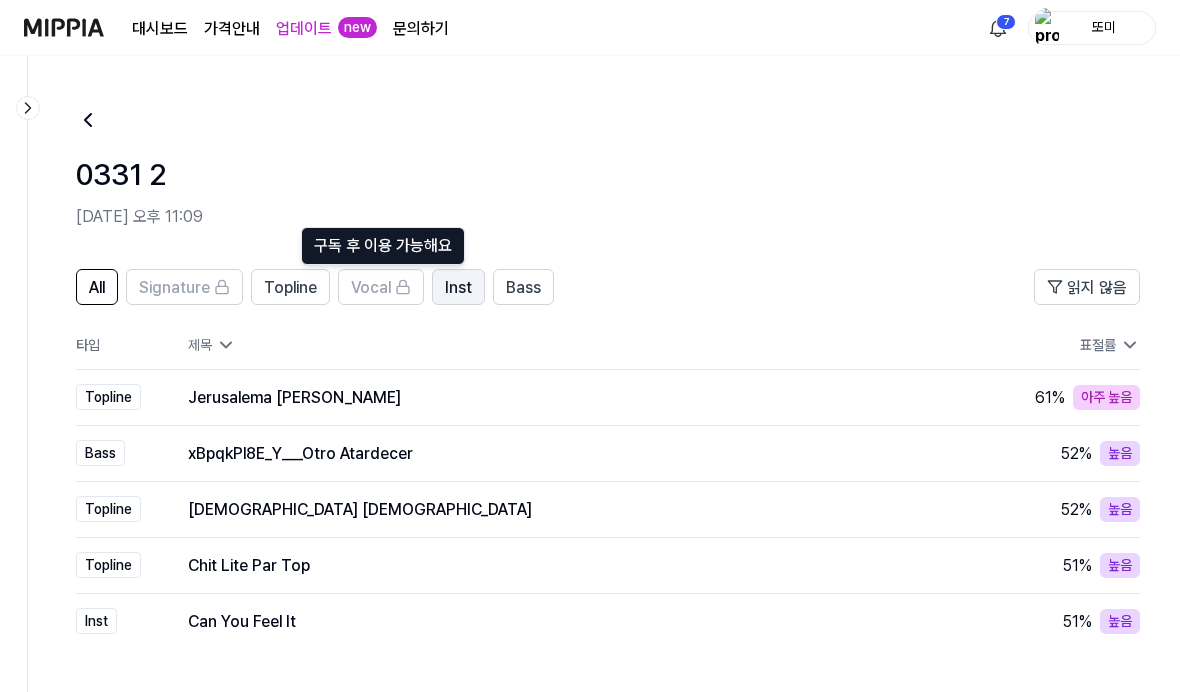 click on "Inst" at bounding box center (458, 287) 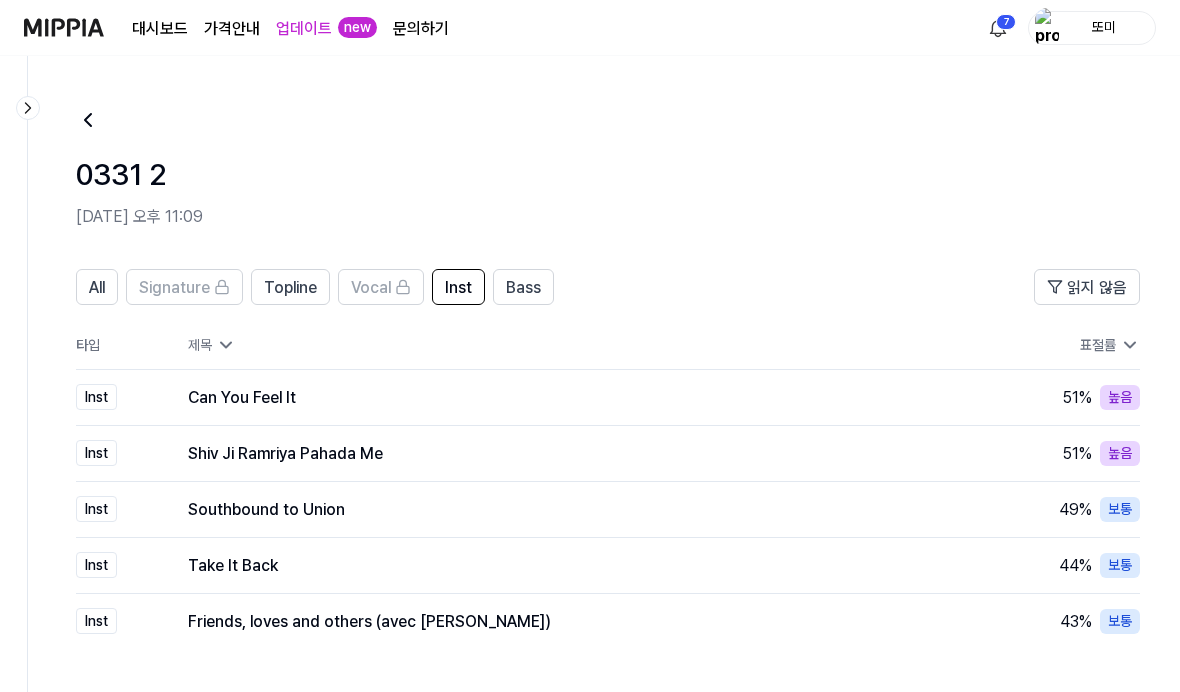 click at bounding box center [14, 374] 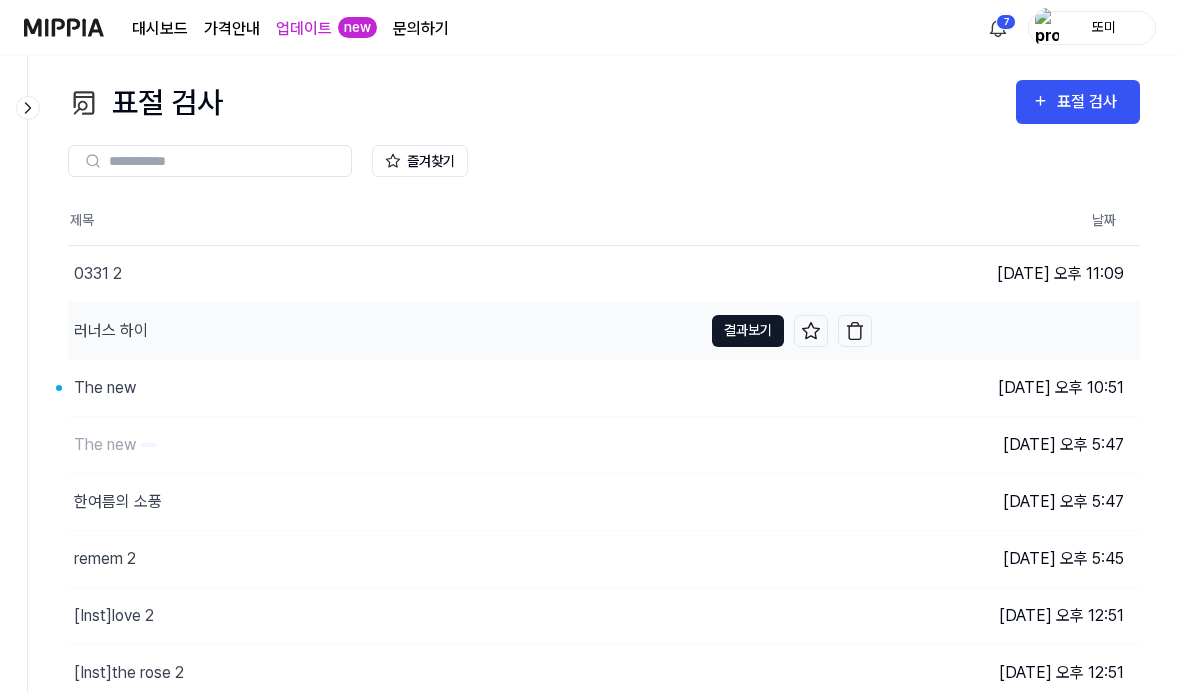 click on "결과보기" at bounding box center (748, 331) 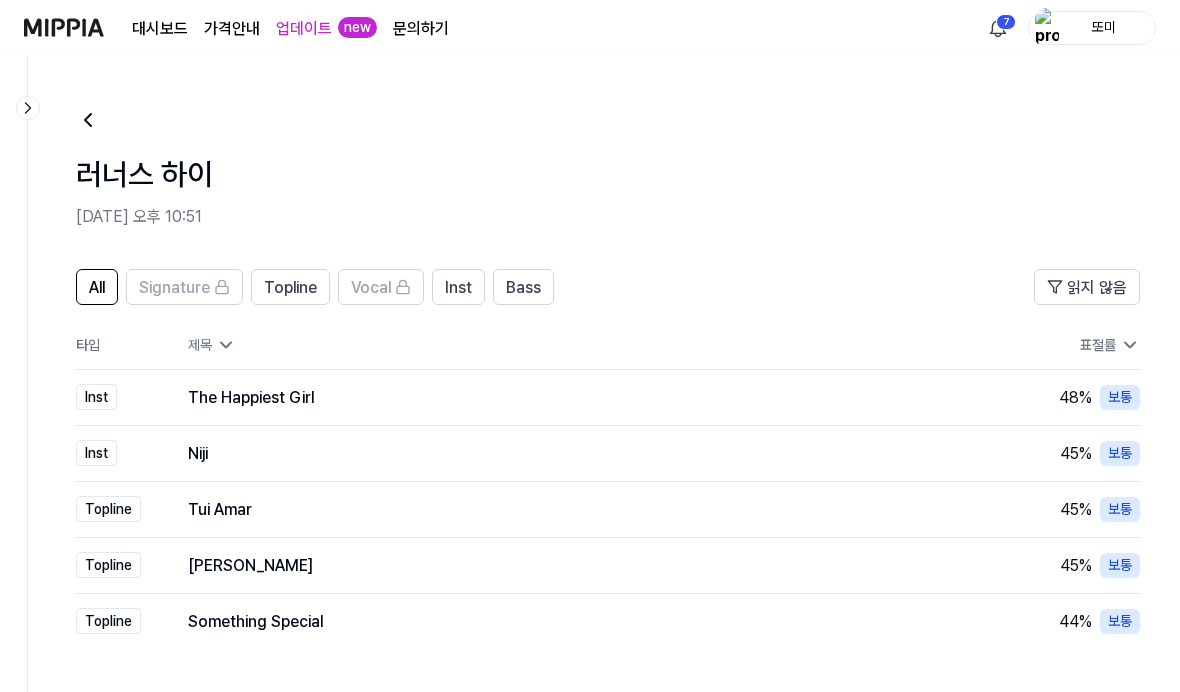 click 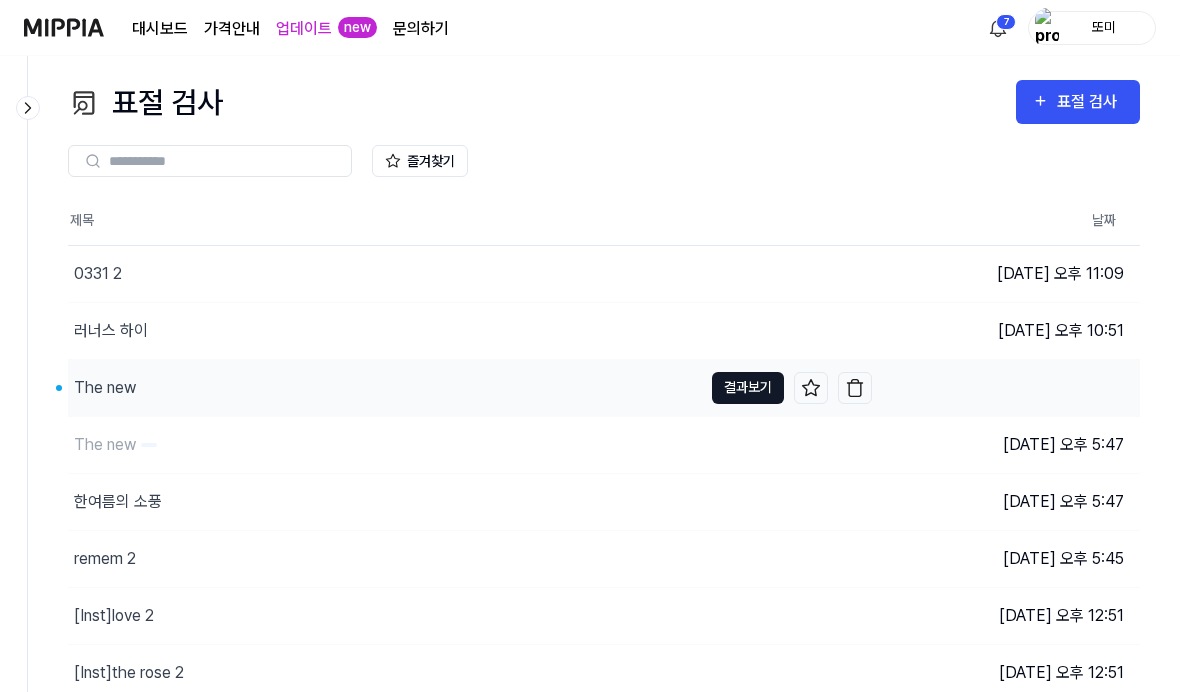 click on "결과보기" at bounding box center [748, 388] 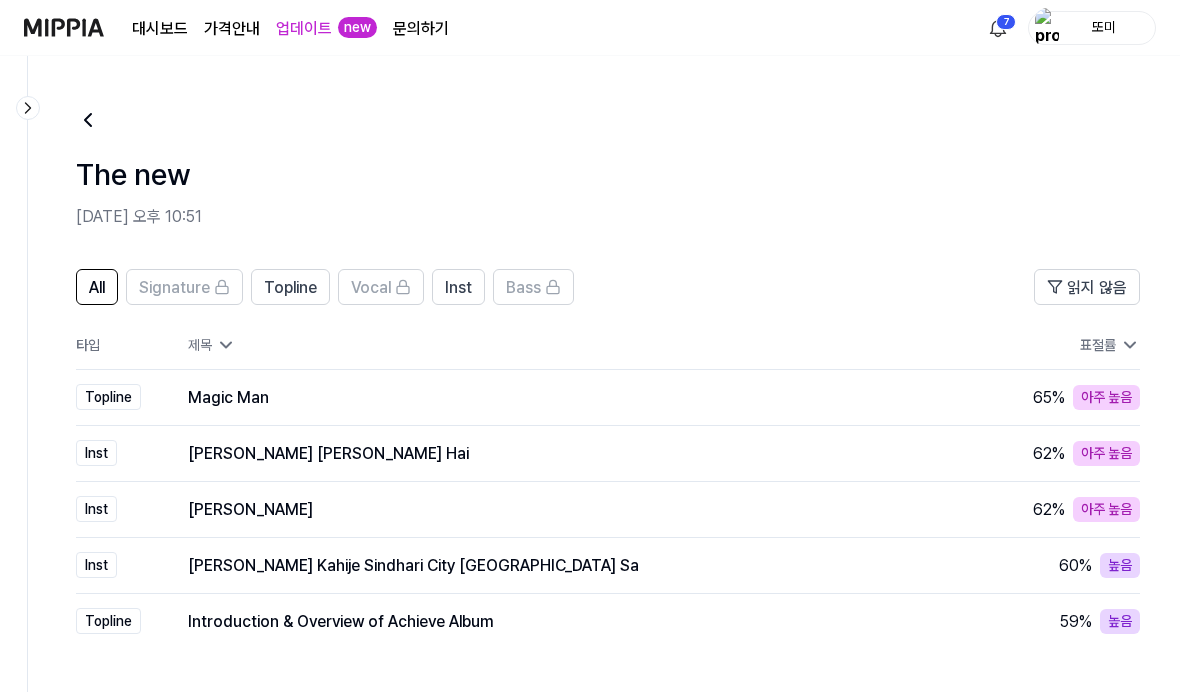 click 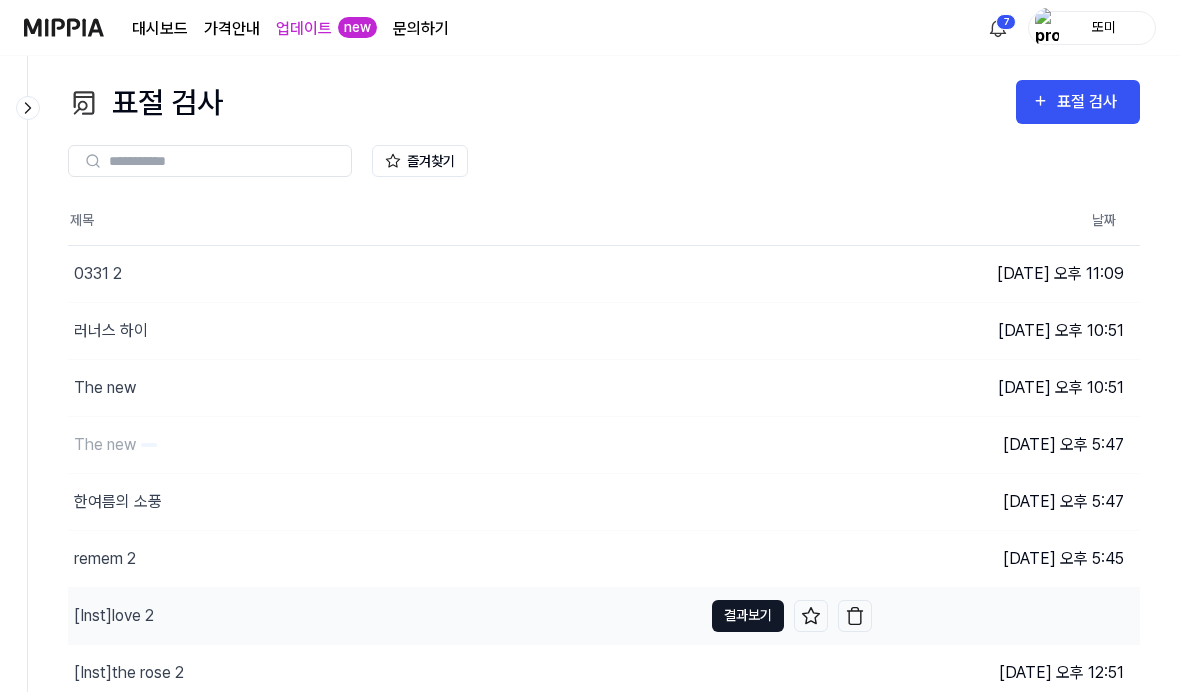 click on "결과보기" at bounding box center (748, 616) 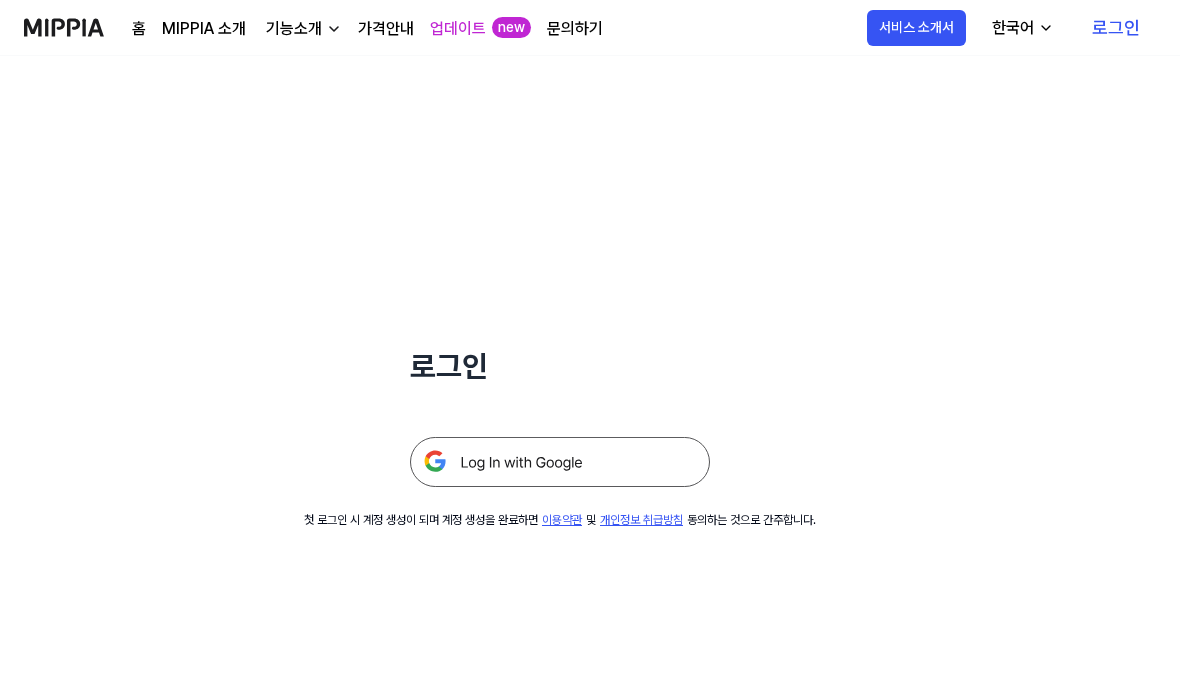 scroll, scrollTop: 0, scrollLeft: 0, axis: both 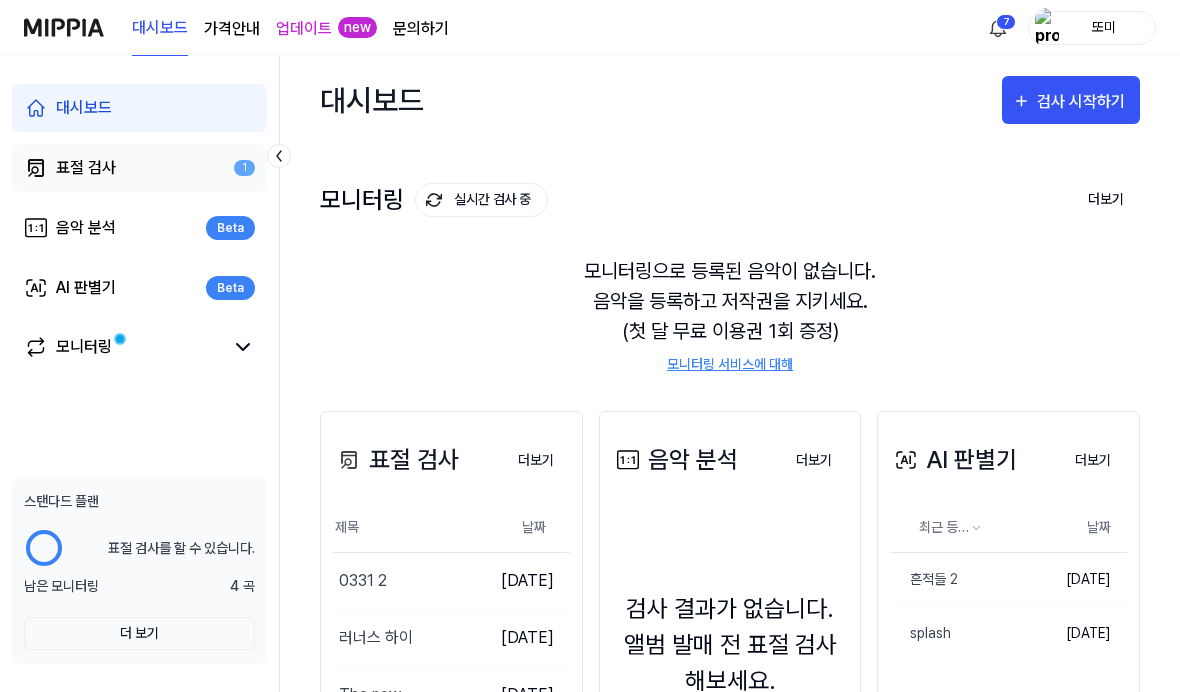 click on "표절 검사 1" at bounding box center (139, 168) 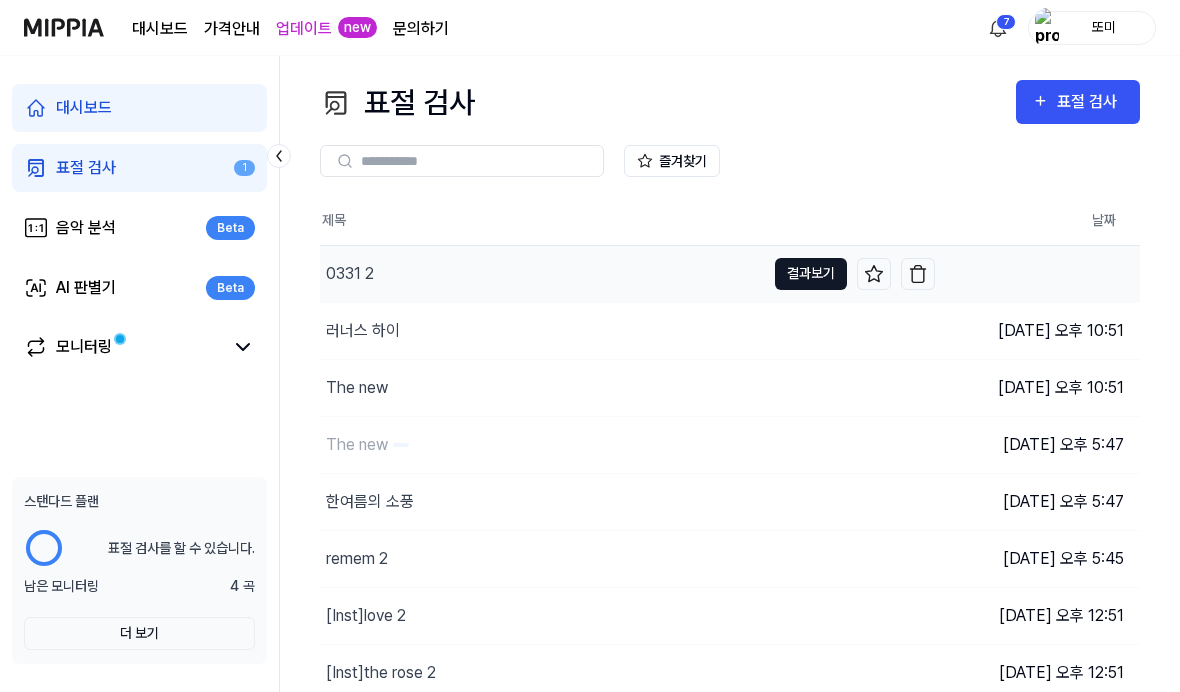 click on "결과보기" at bounding box center (811, 274) 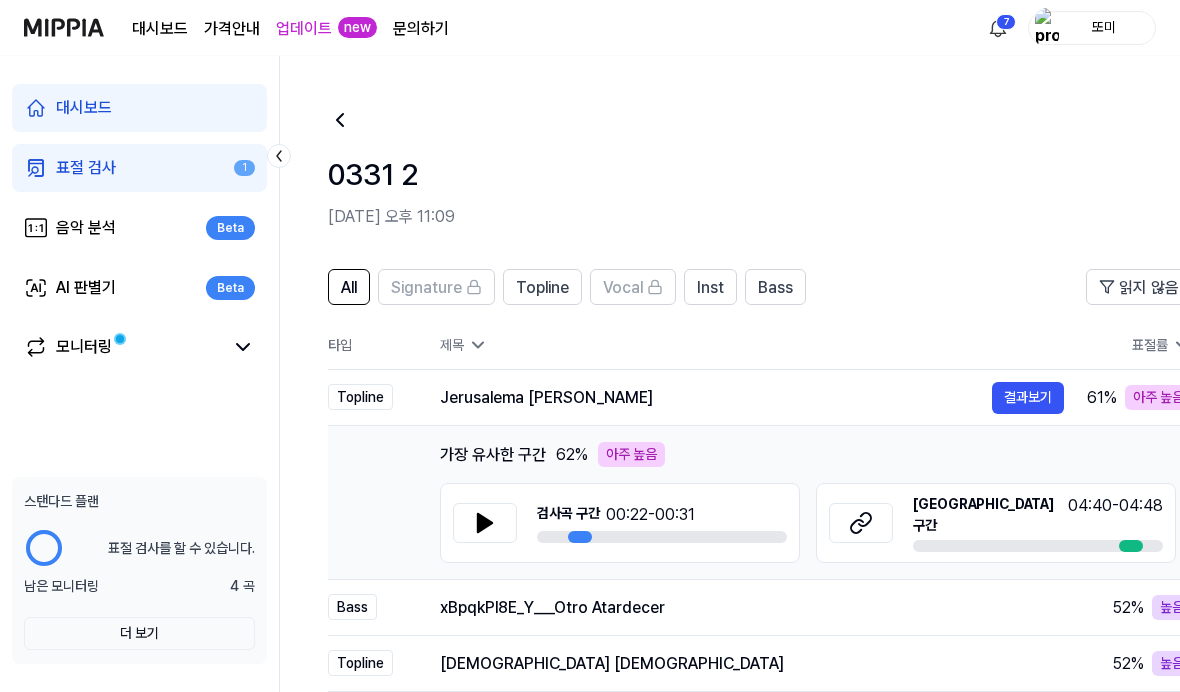 click on "표절 검사 1" at bounding box center (139, 168) 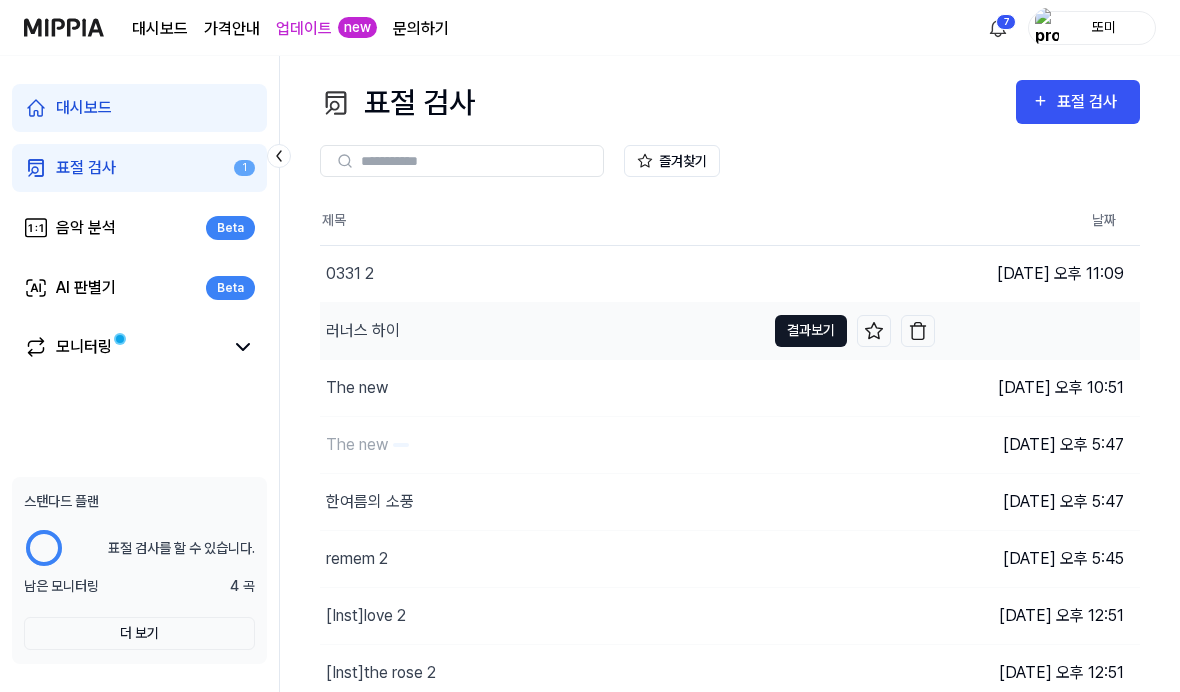 click on "결과보기" at bounding box center (811, 331) 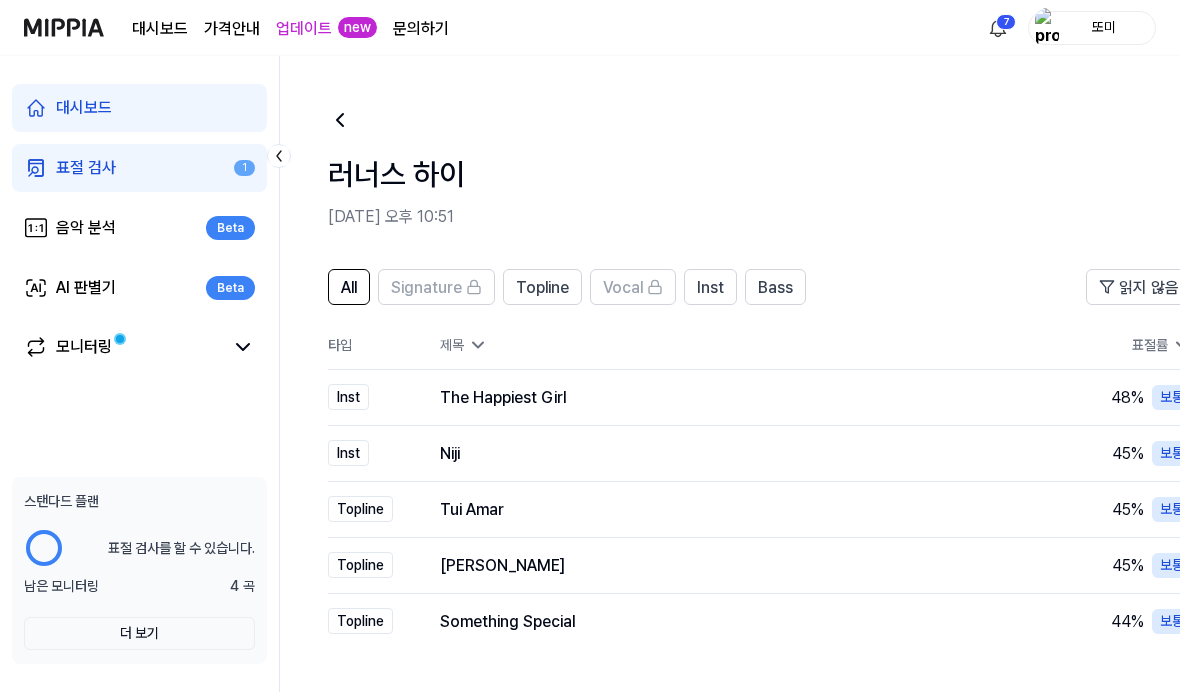 click 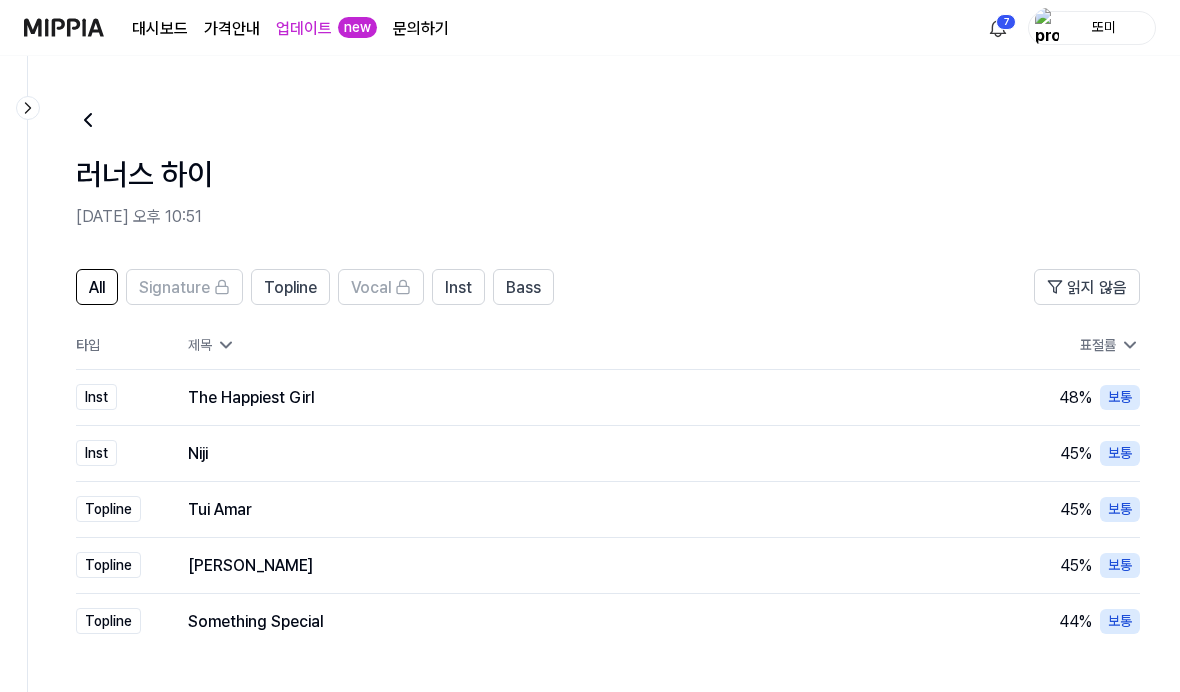 click 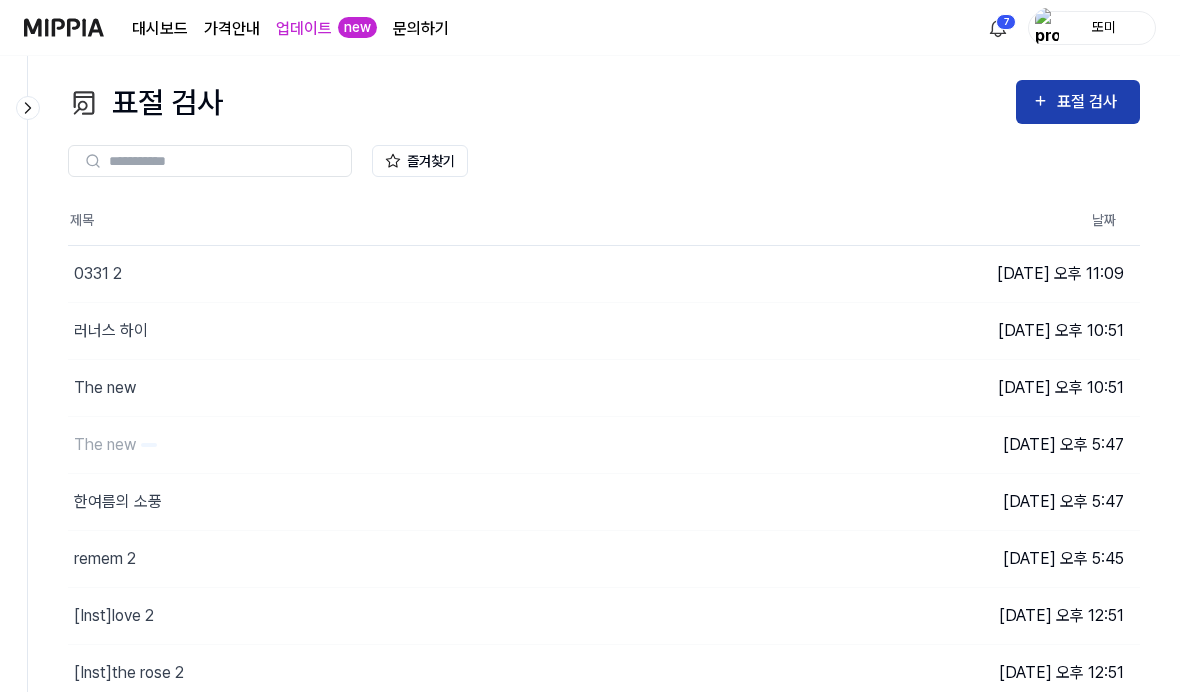 click on "표절 검사" at bounding box center (1090, 102) 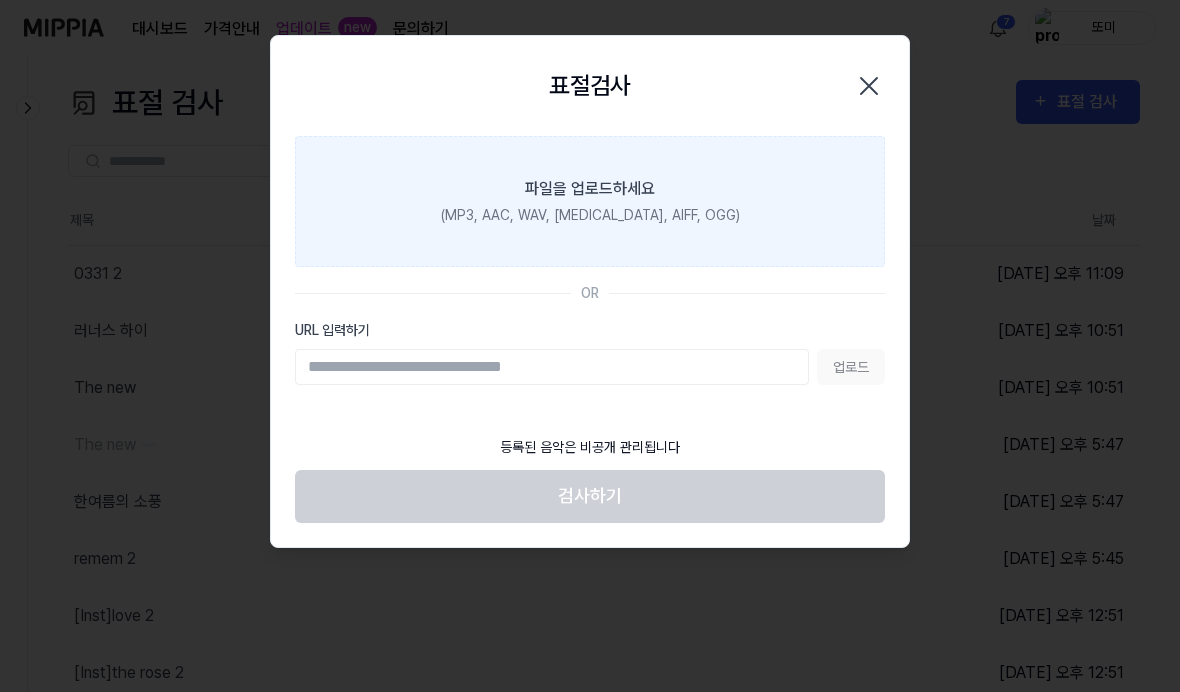 click on "(MP3, AAC, WAV, FLAC, AIFF, OGG)" at bounding box center (590, 215) 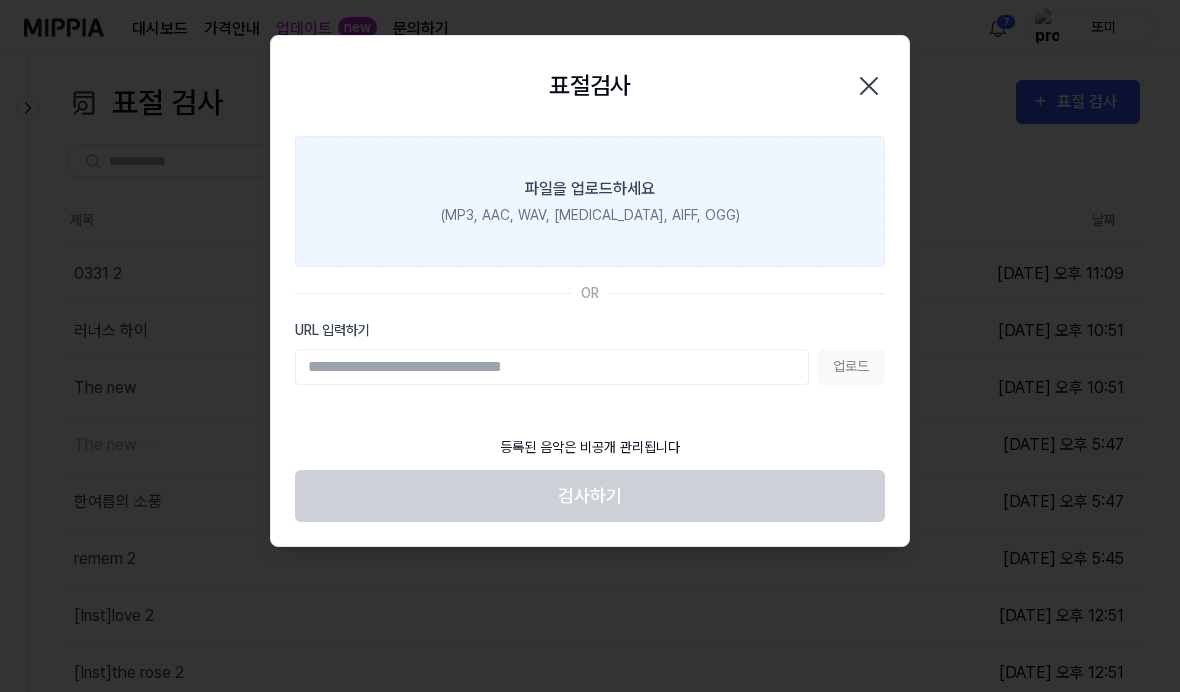 click on "파일을 업로드하세요 (MP3, AAC, WAV, FLAC, AIFF, OGG)" at bounding box center (590, 201) 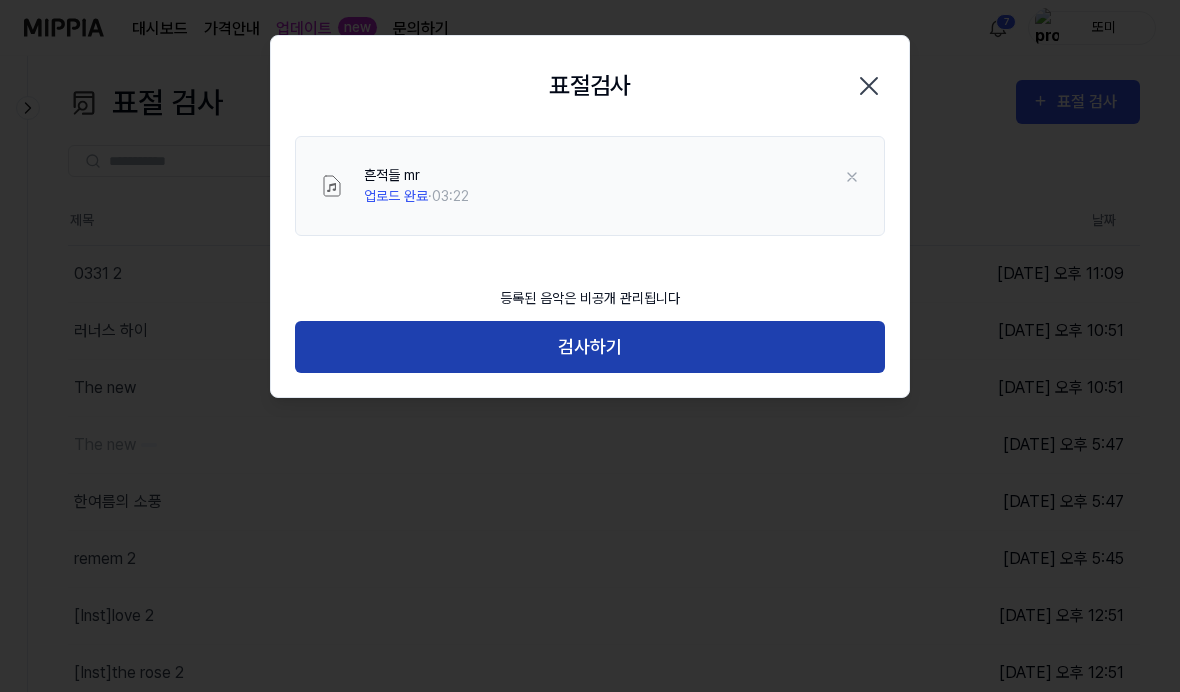 click on "검사하기" at bounding box center (590, 347) 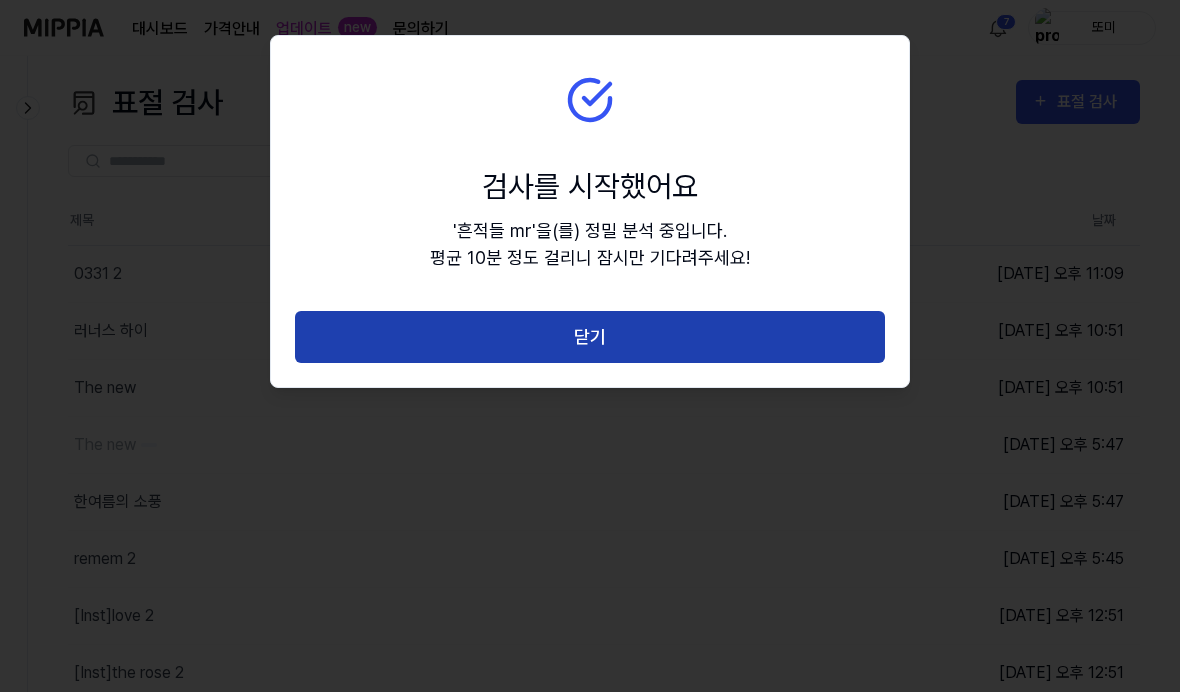 click on "닫기" at bounding box center [590, 337] 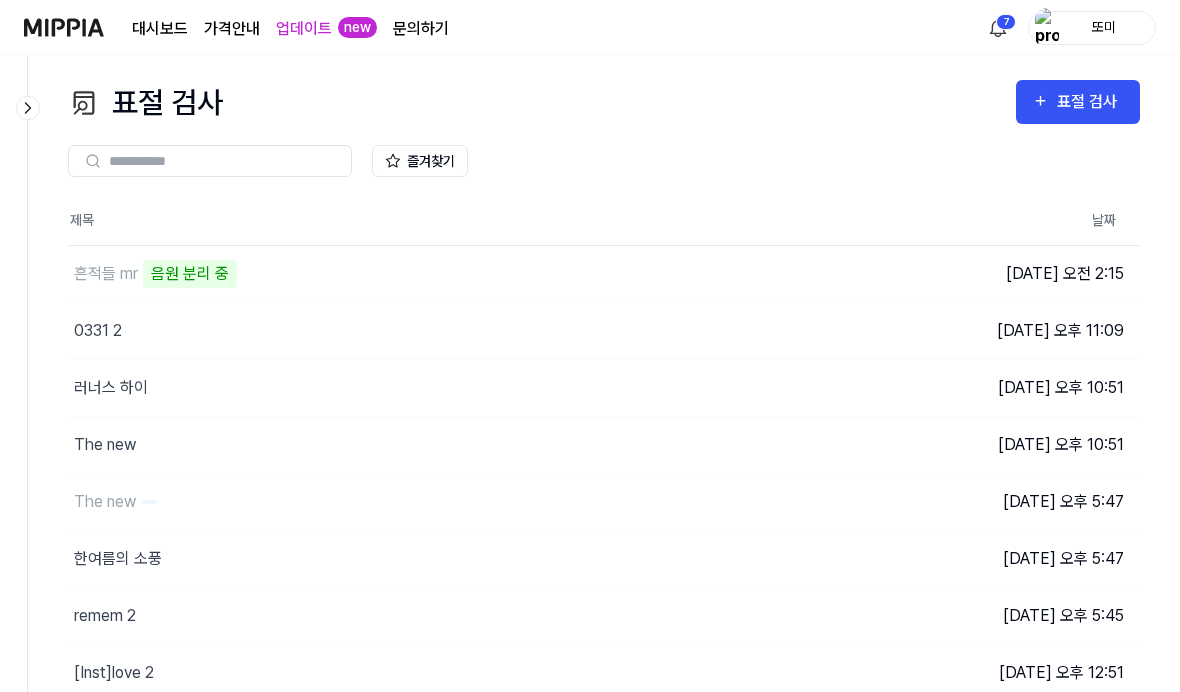 drag, startPoint x: 404, startPoint y: 19, endPoint x: 1173, endPoint y: 76, distance: 771.1096 